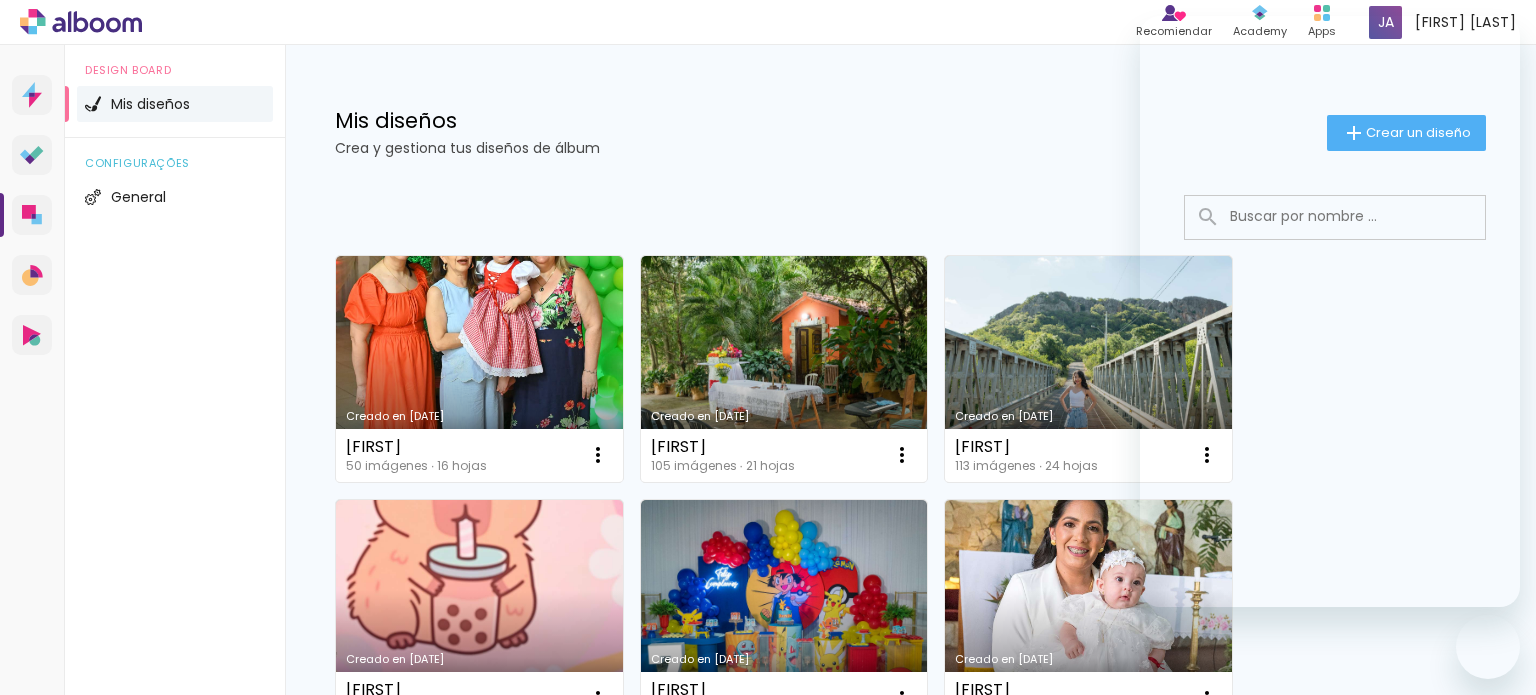 scroll, scrollTop: 0, scrollLeft: 0, axis: both 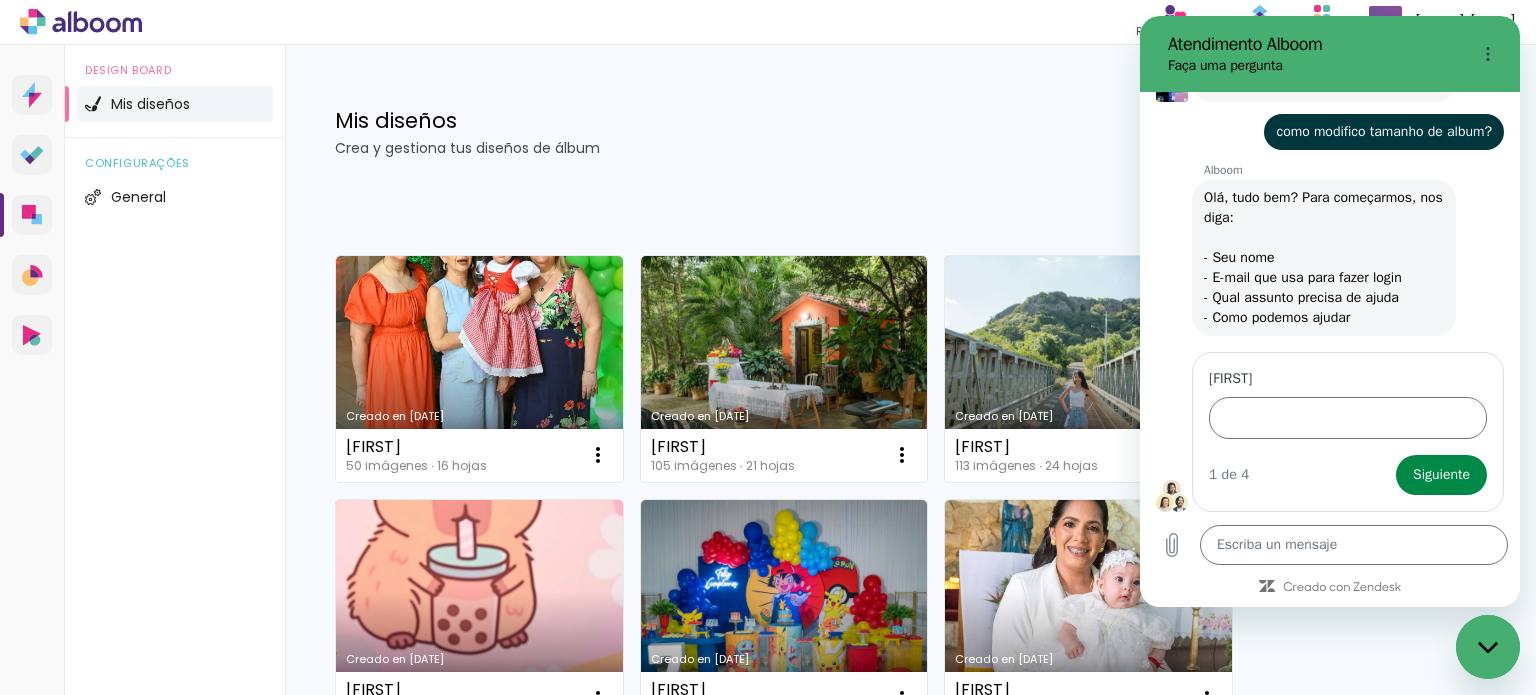 drag, startPoint x: 1505, startPoint y: 658, endPoint x: 2899, endPoint y: 1218, distance: 1502.277 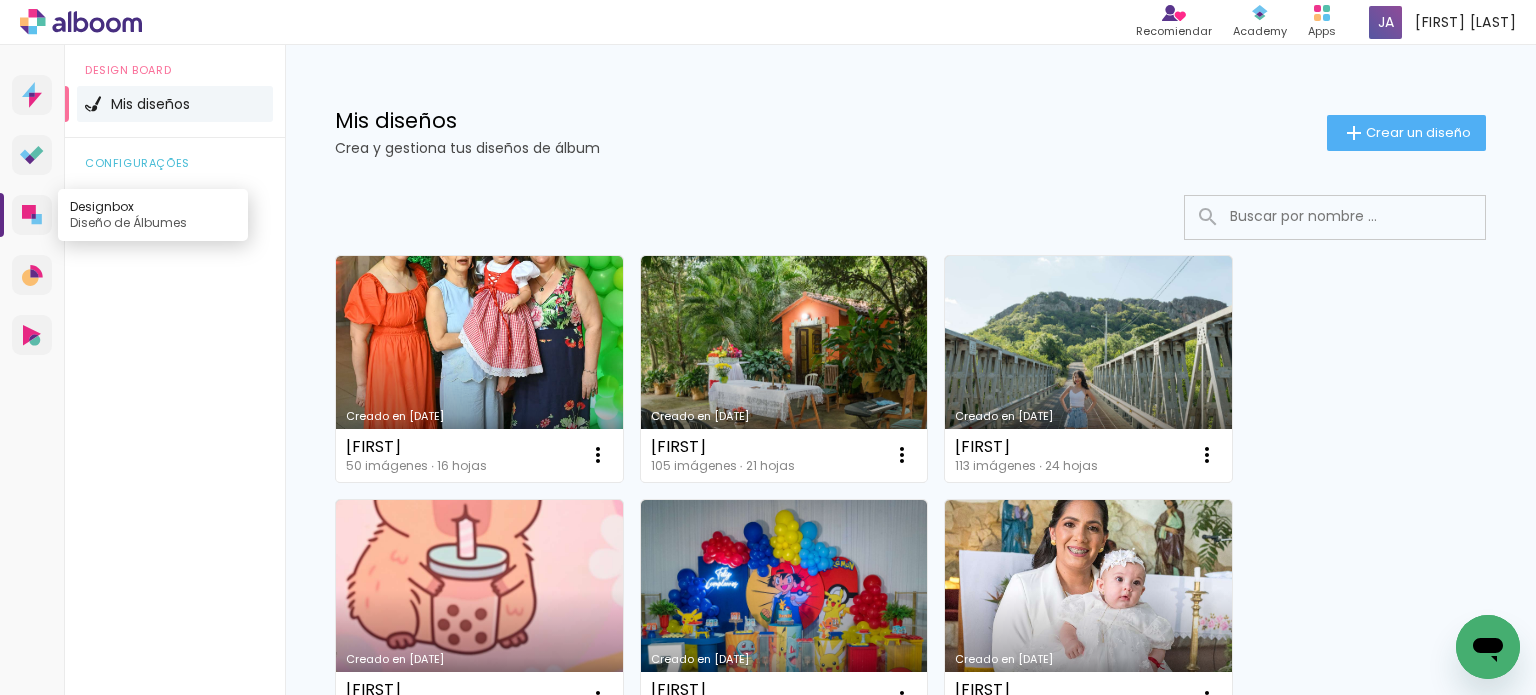 click 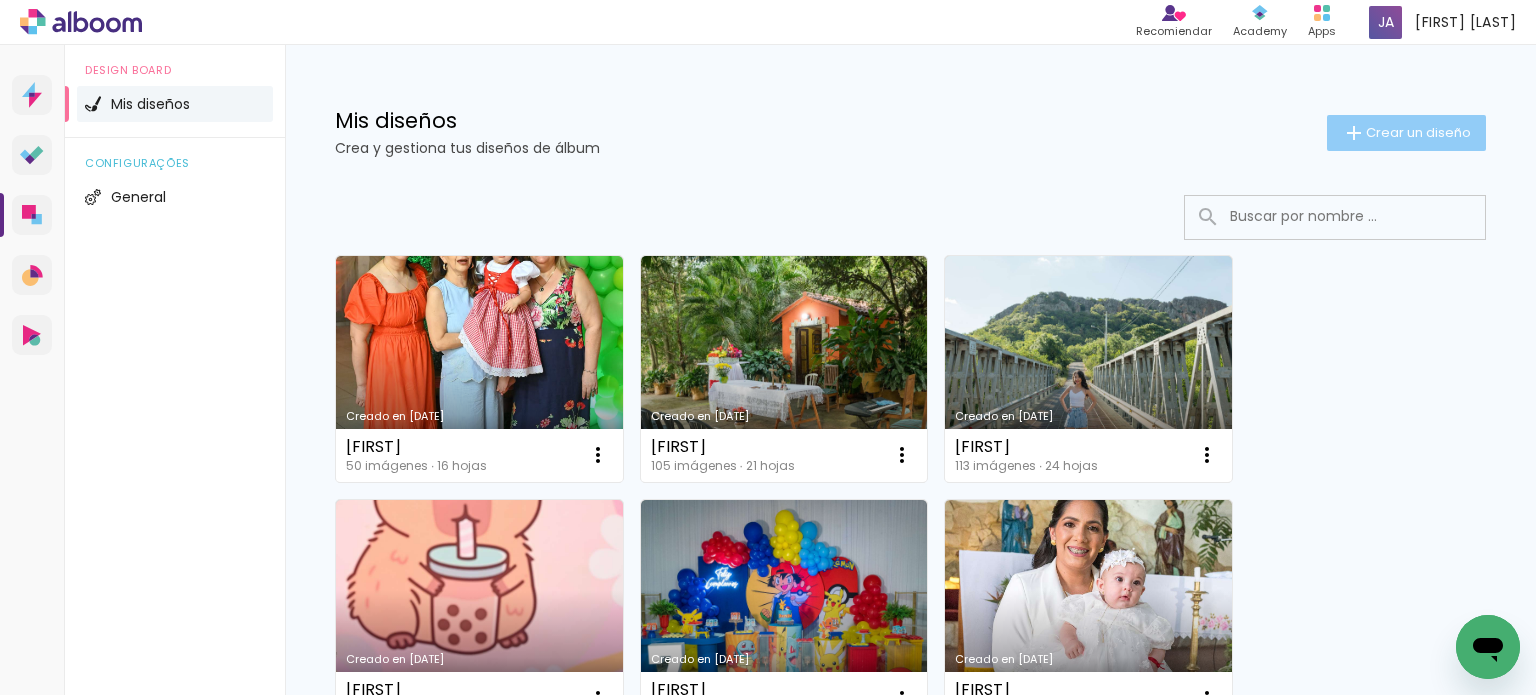 click on "Crear un diseño" 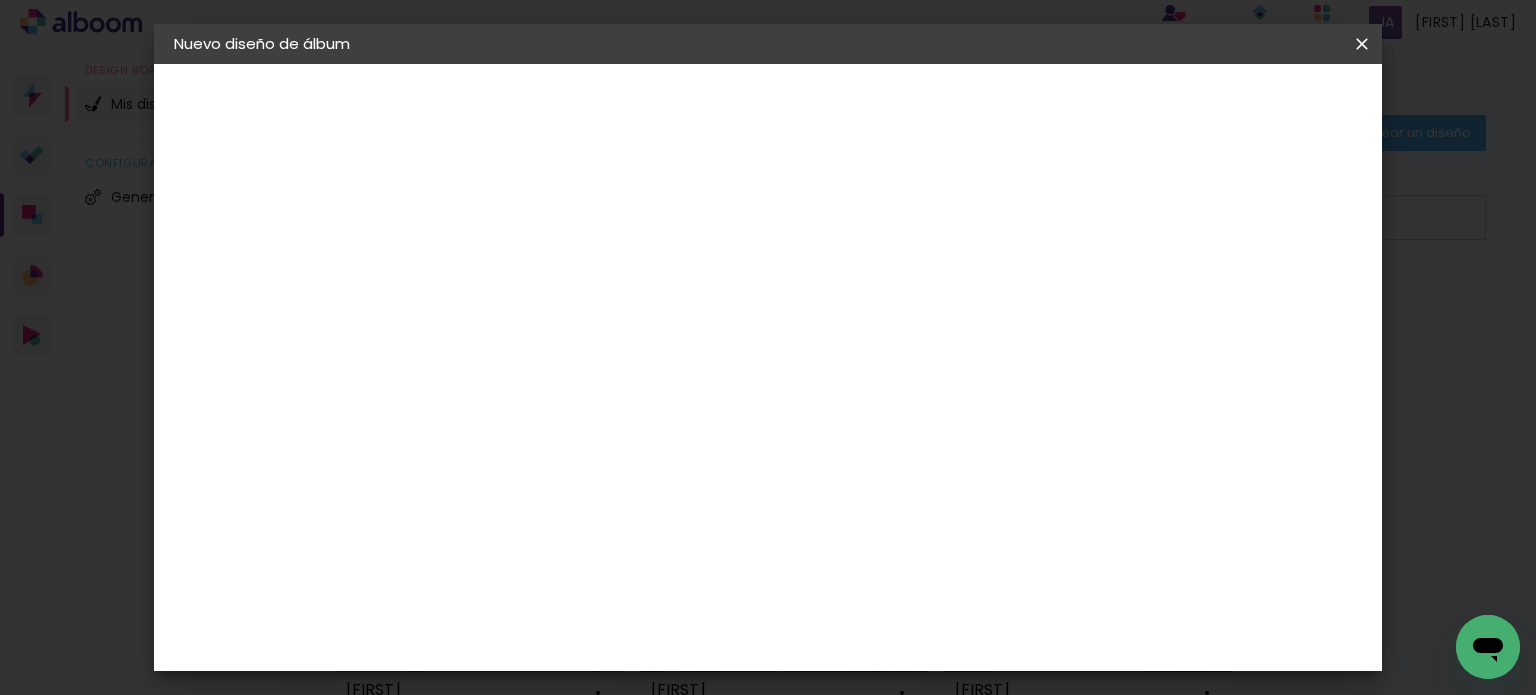 click at bounding box center (501, 268) 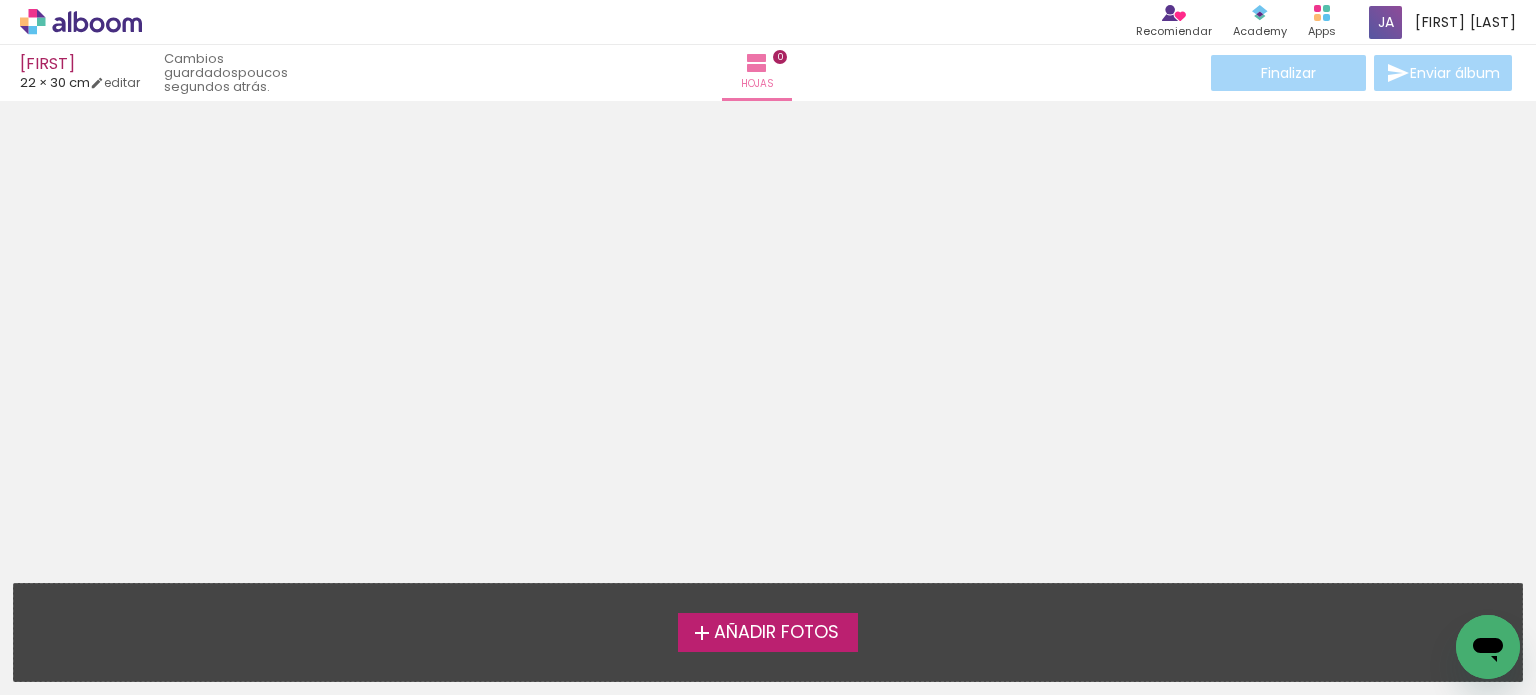 click on "Añadir Fotos" at bounding box center (776, 633) 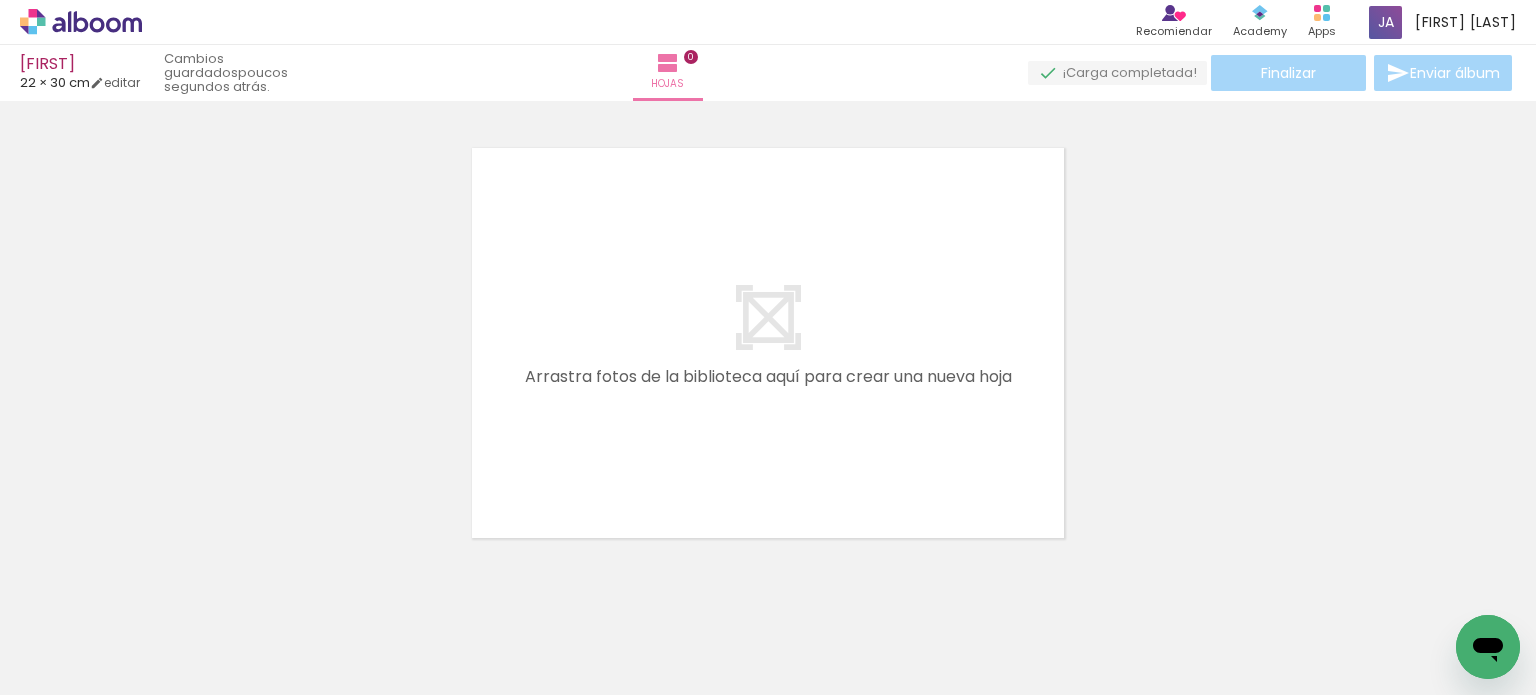 scroll, scrollTop: 25, scrollLeft: 0, axis: vertical 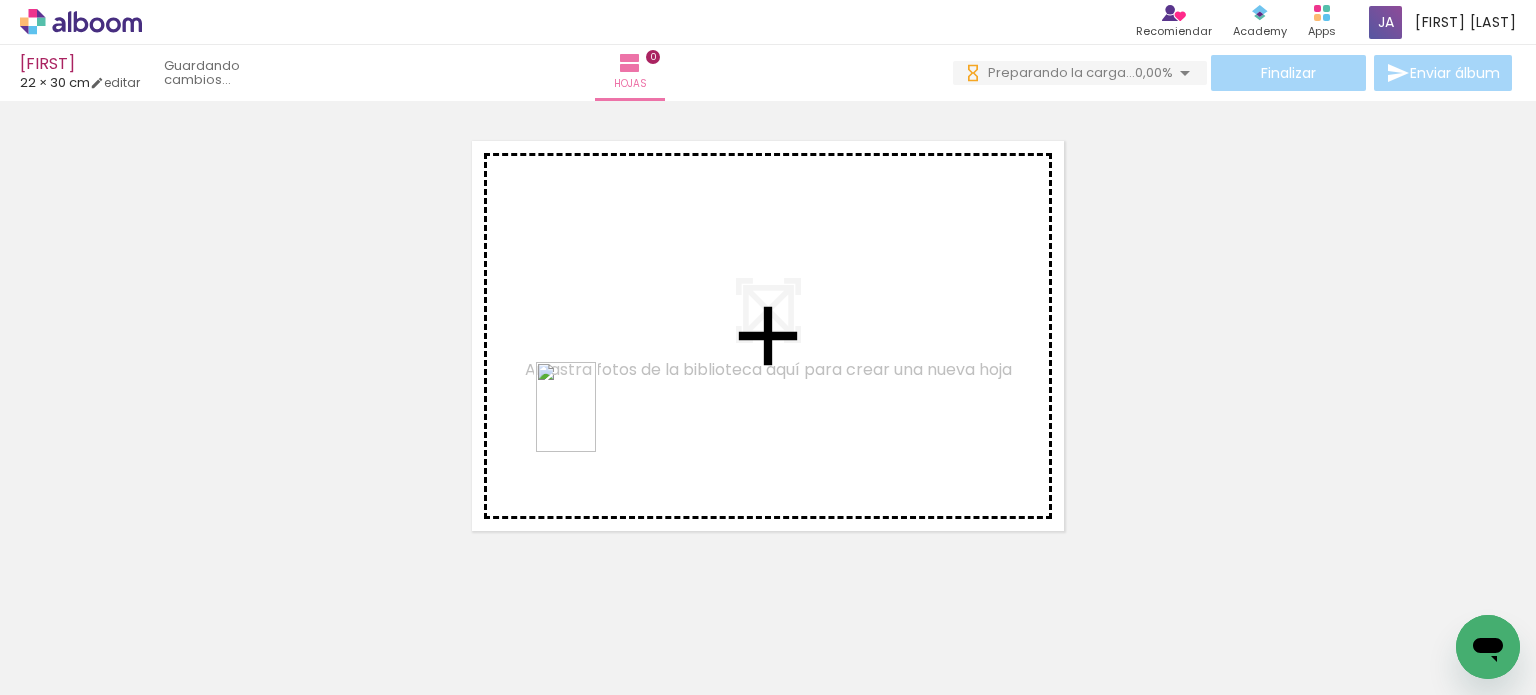 drag, startPoint x: 427, startPoint y: 616, endPoint x: 598, endPoint y: 415, distance: 263.8977 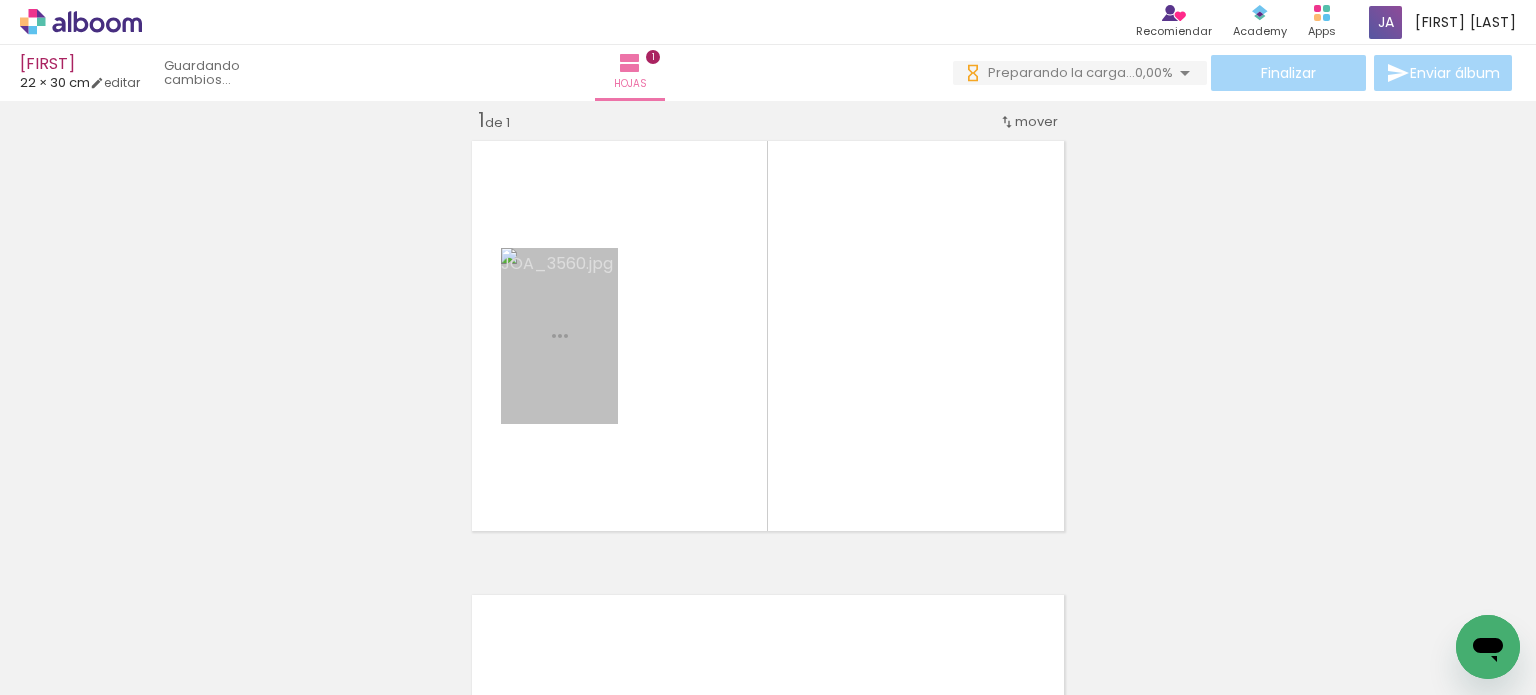 scroll, scrollTop: 25, scrollLeft: 0, axis: vertical 